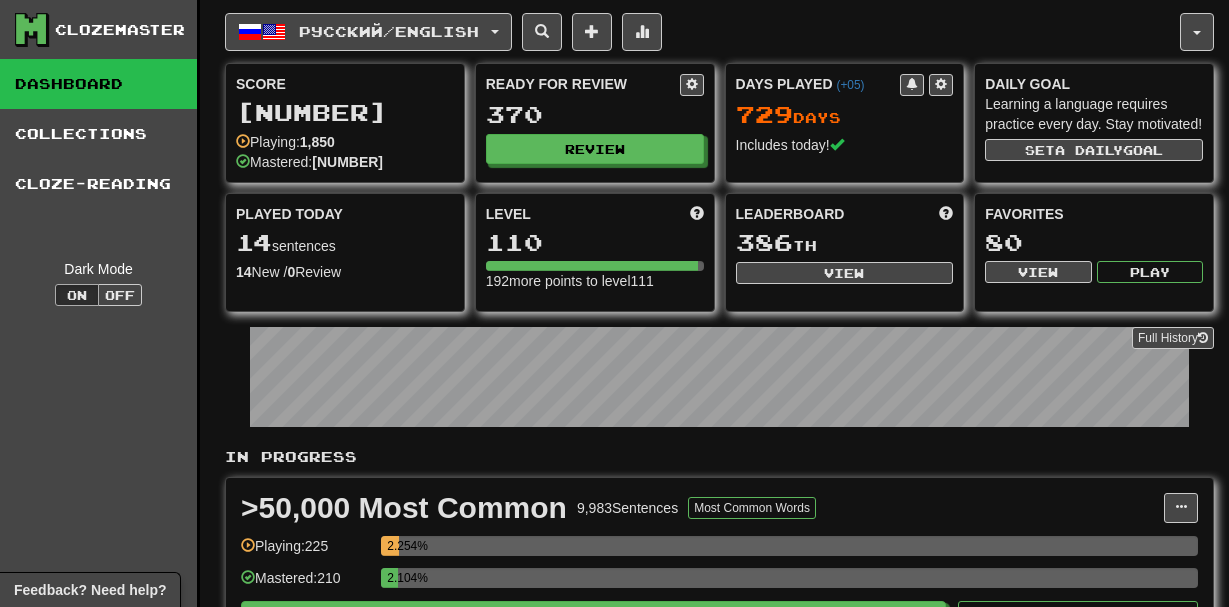 scroll, scrollTop: 0, scrollLeft: 0, axis: both 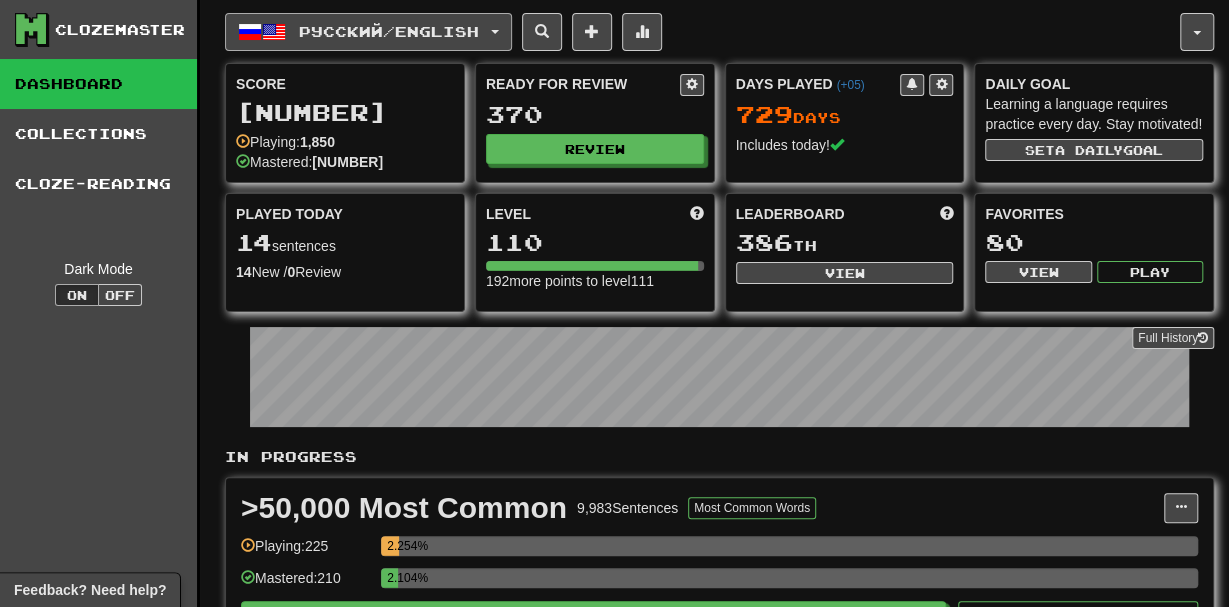 click on "Русский  /  English" at bounding box center [389, 31] 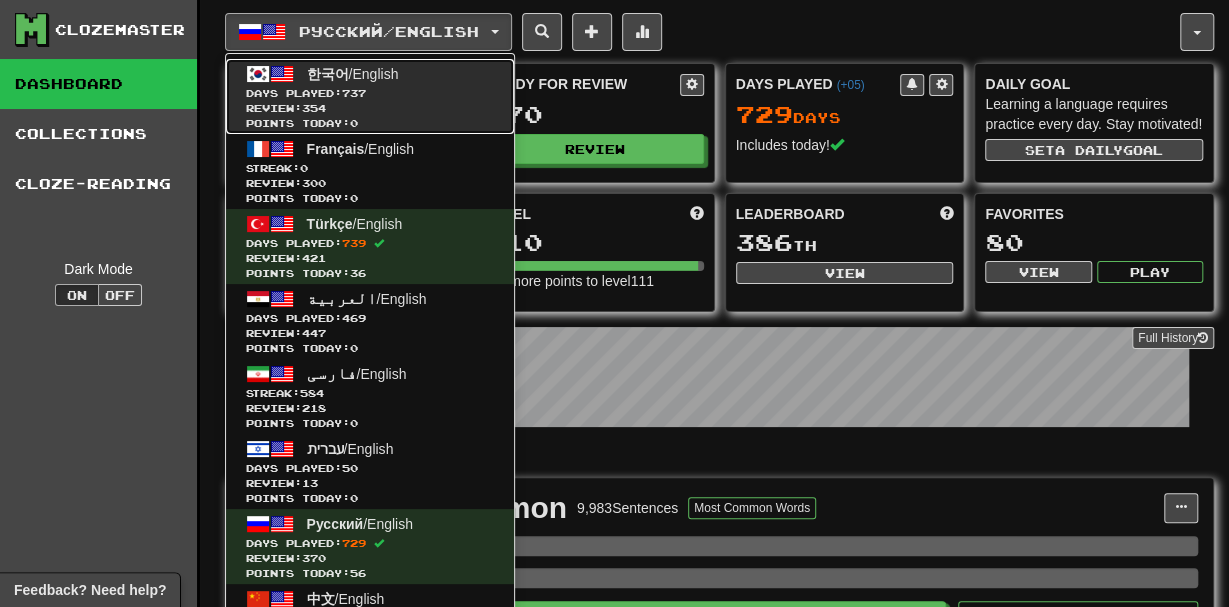 click on "Days Played:  [NUMBER]" at bounding box center (370, 93) 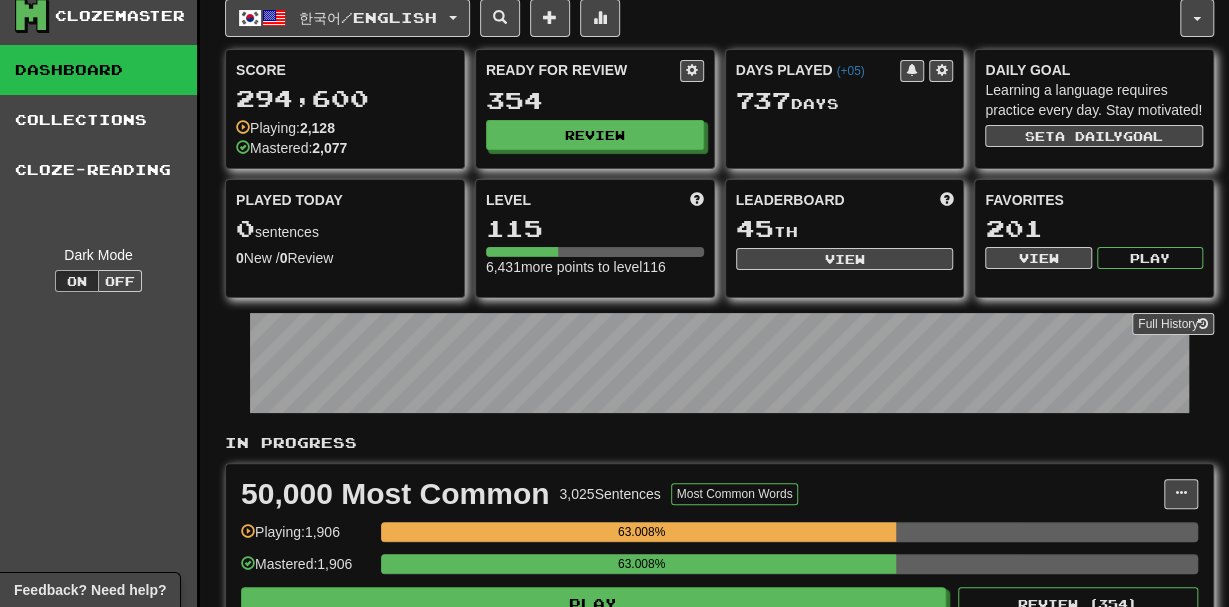 scroll, scrollTop: 0, scrollLeft: 0, axis: both 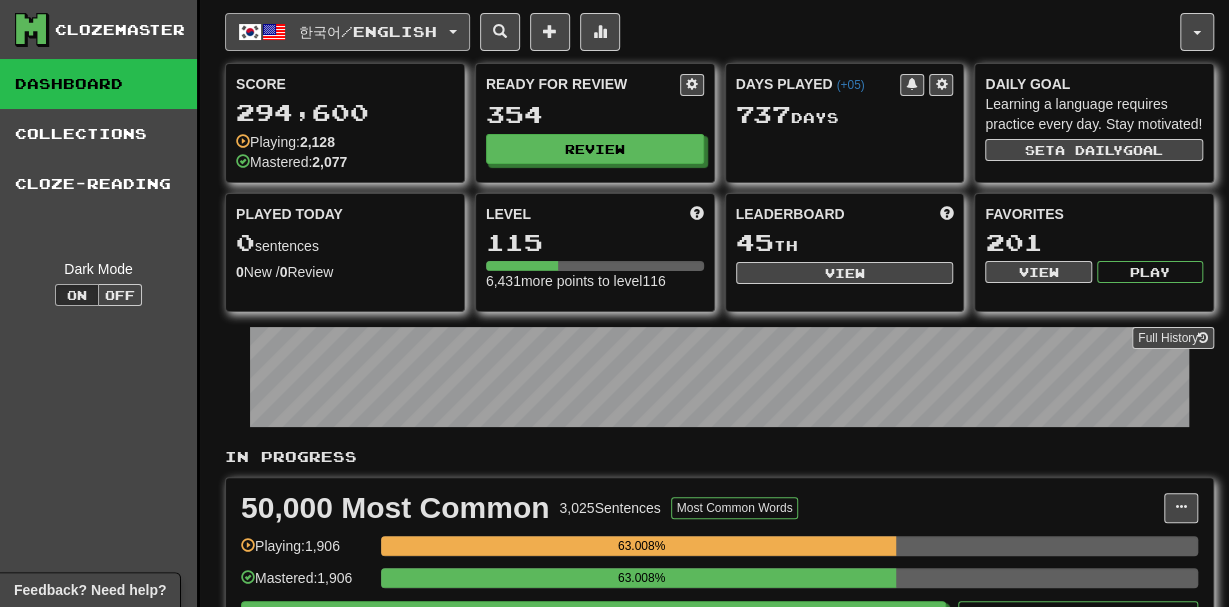 click on "한국어  /  English" at bounding box center [368, 31] 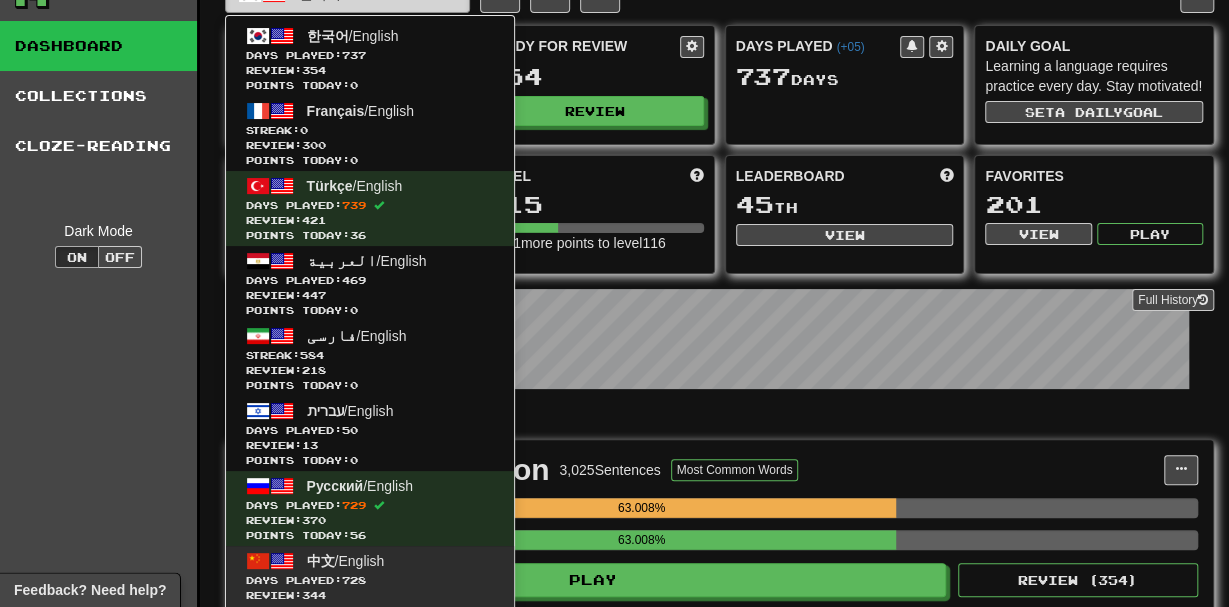 scroll, scrollTop: 36, scrollLeft: 0, axis: vertical 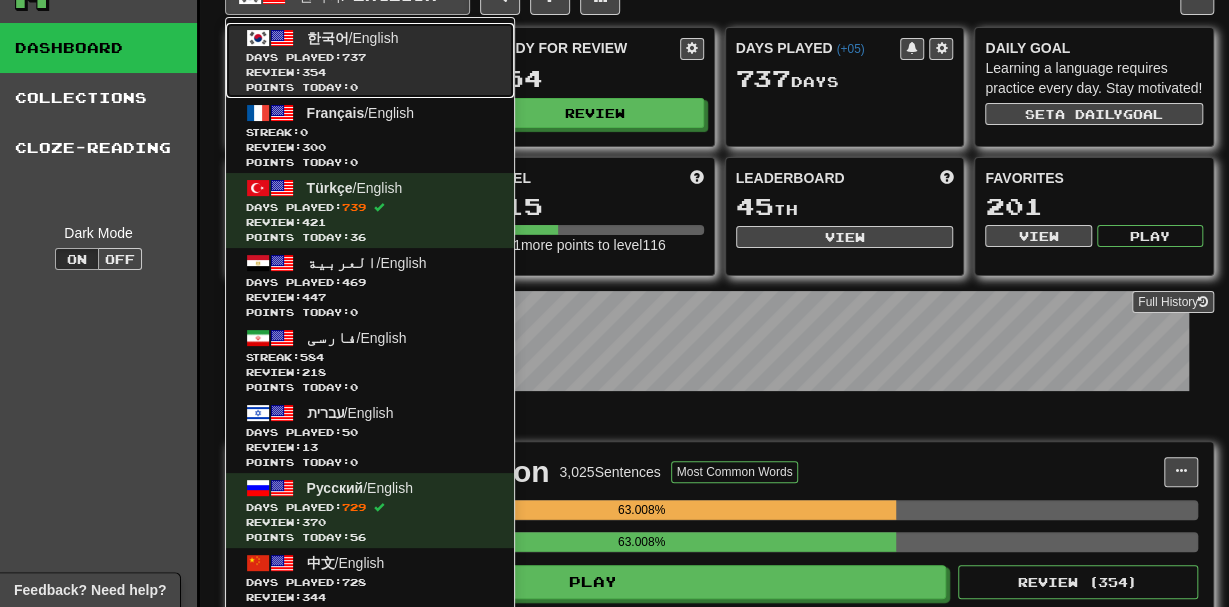 click on "Review:  354" at bounding box center (370, 72) 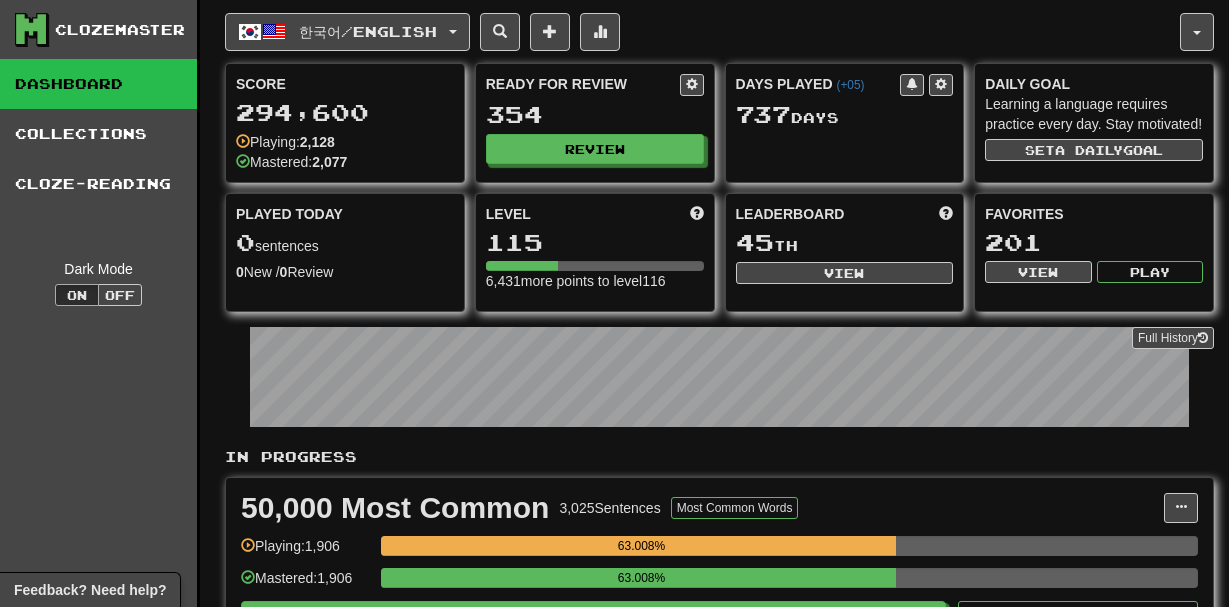 scroll, scrollTop: 0, scrollLeft: 0, axis: both 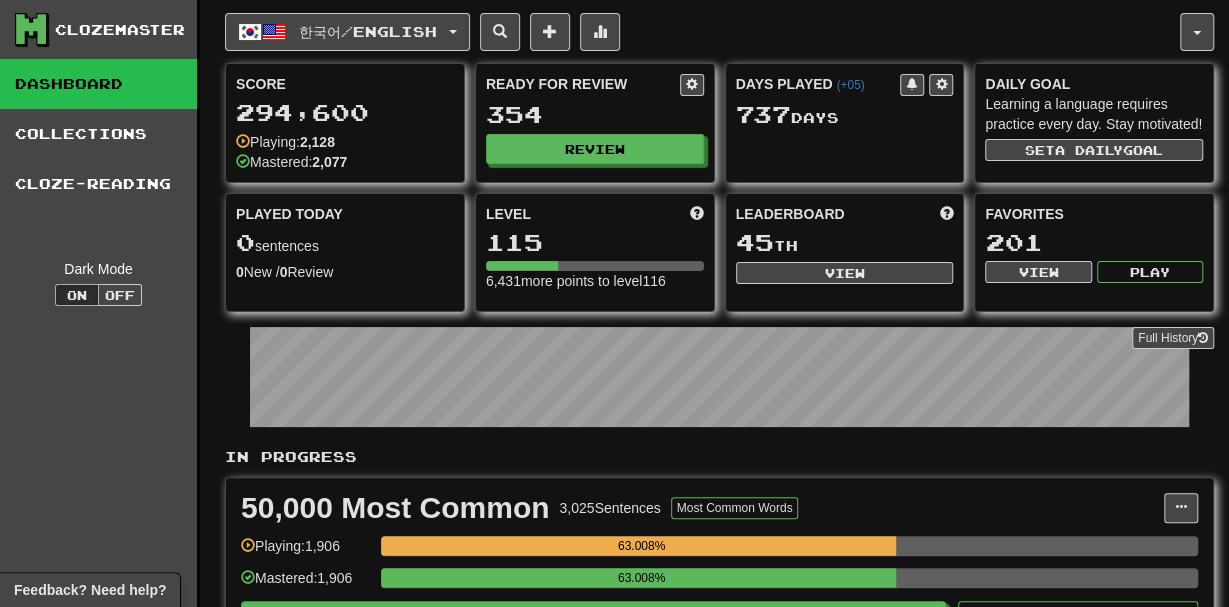 click on "한국어  /  English 한국어  /  English Days Played:  737   Review:  354 Points today:  0 Français  /  English Streak:  0   Review:  300 Points today:  0 Türkçe  /  English Days Played:  739   Review:  421 Points today:  36 العربية  /  English Days Played:  469   Review:  447 Points today:  0 فارسی  /  English Streak:  584   Review:  218 Points today:  0 עברית  /  English Days Played:  50   Review:  13 Points today:  0 Русский  /  English Days Played:  729   Review:  370 Points today:  56 中文  /  English Days Played:  728   Review:  344 Points today:  0 廣東話  /  English Streak:  0   Review:  1,274 Points today:  0 日本語  /  English Streak:  0   Review:  68 Points today:  0  Language Pairing Username: anarchacatgirlism Edit  Account  Notifications 25  Activity Feed  Profile  Leaderboard  Forum  Logout Score 294,600  Playing:  2,128  Mastered:  2,077 Ready for Review 354   Review Days Played   ( +05 ) 737  Day s Daily Goal Set  a daily  goal Played Today 0  sentences 0" at bounding box center [719, 851] 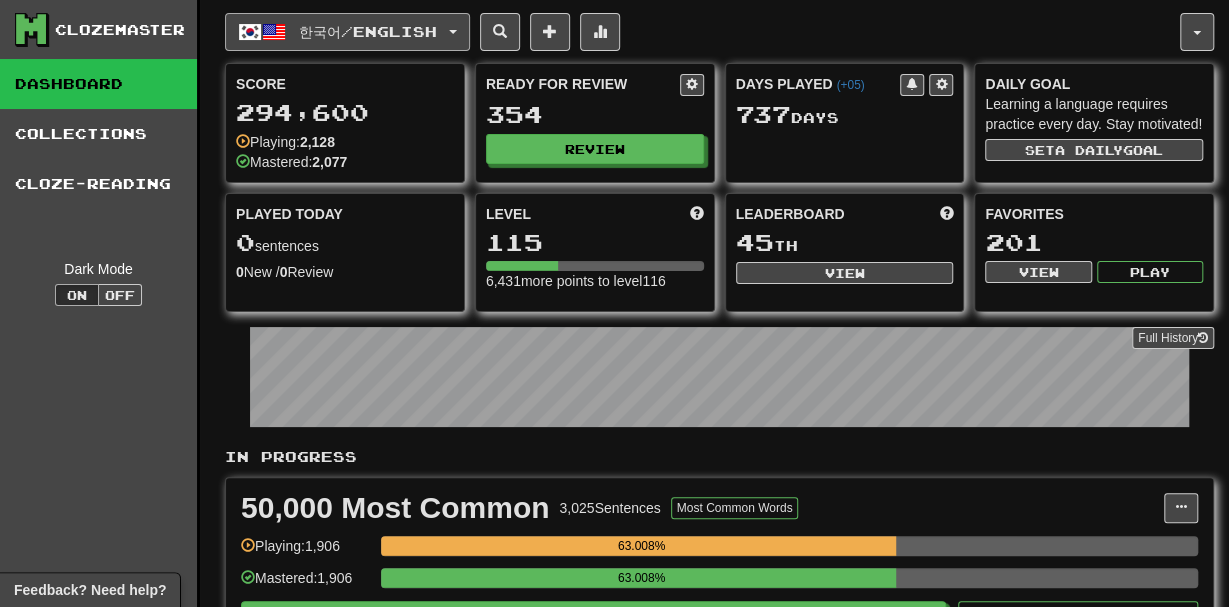 click on "한국어  /  English" at bounding box center [368, 31] 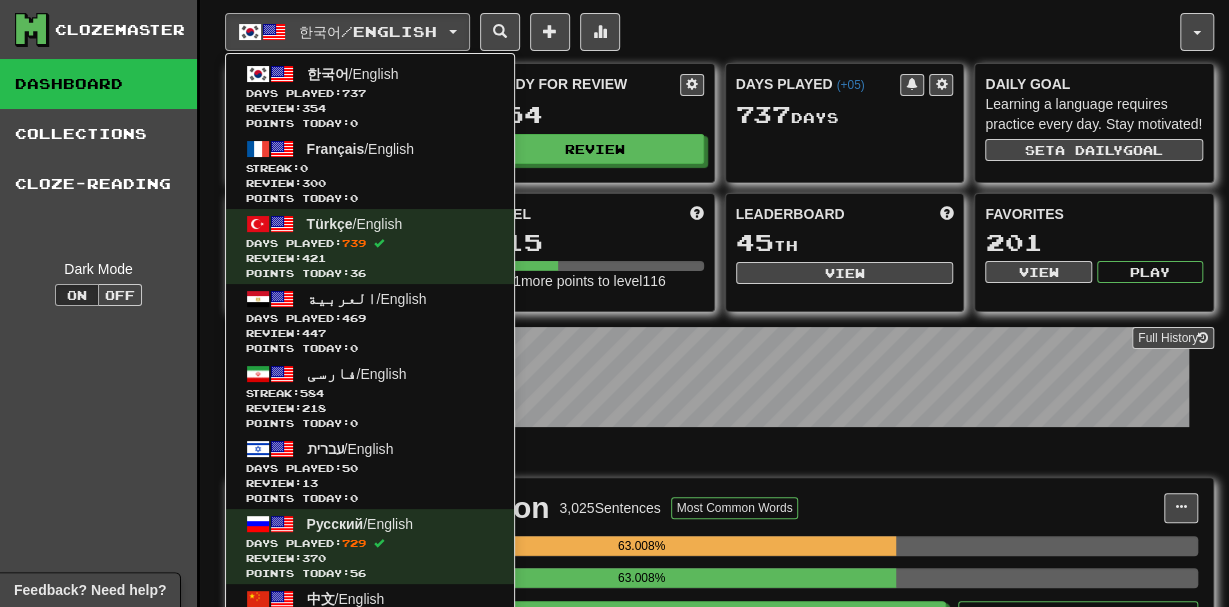 click on "6,431  more points to level  116" at bounding box center [595, 281] 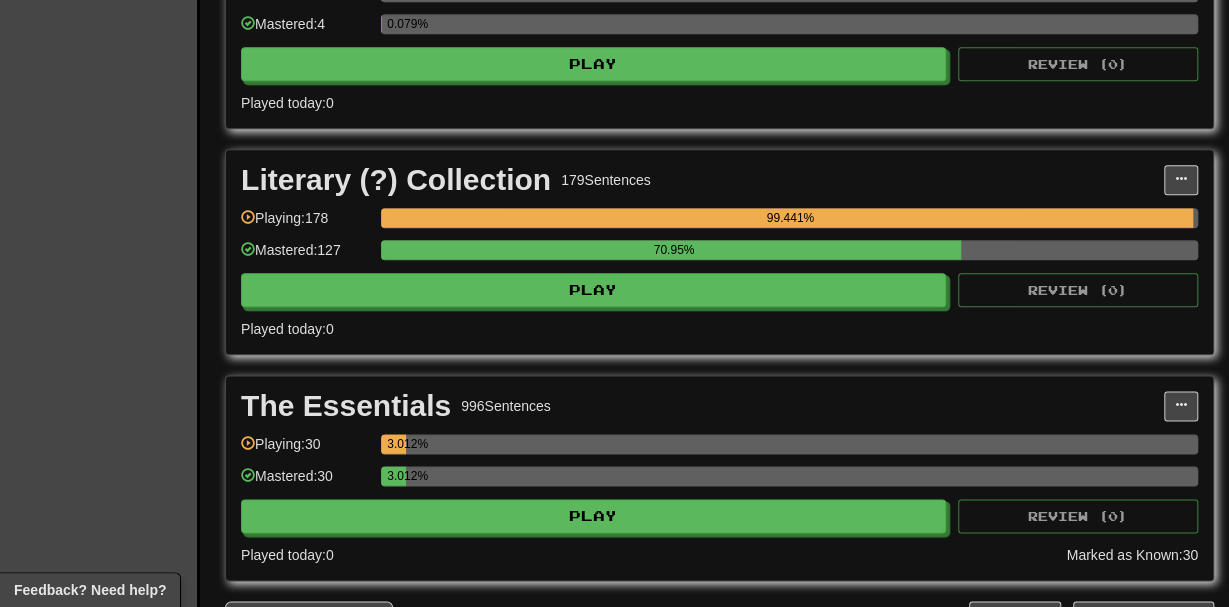 scroll, scrollTop: 1004, scrollLeft: 0, axis: vertical 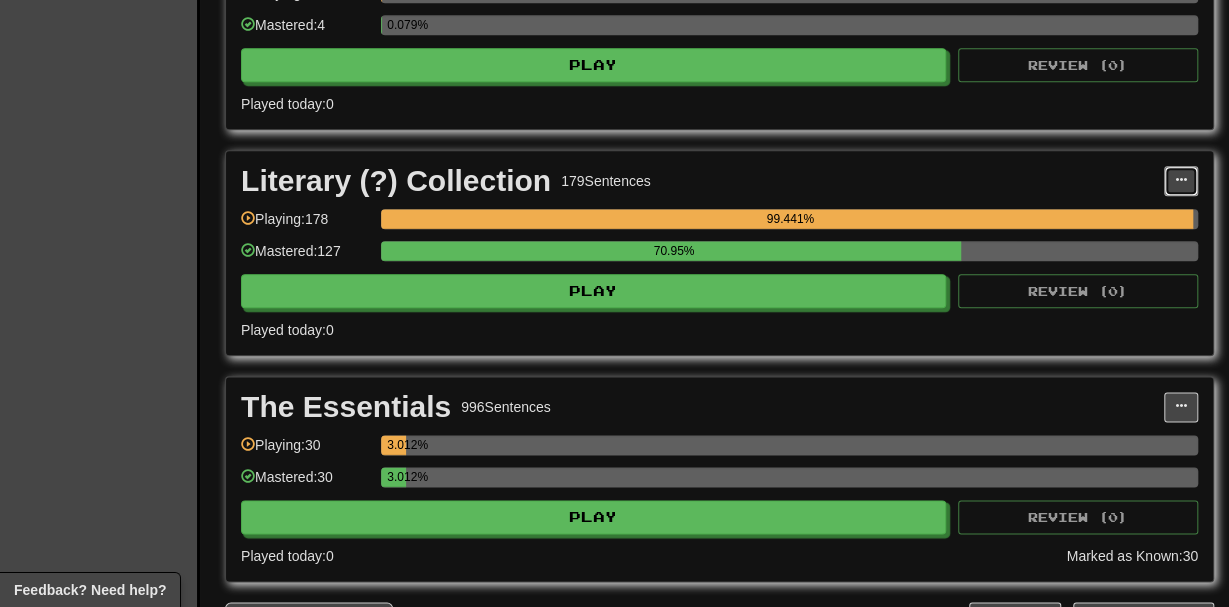 click at bounding box center (1181, 182) 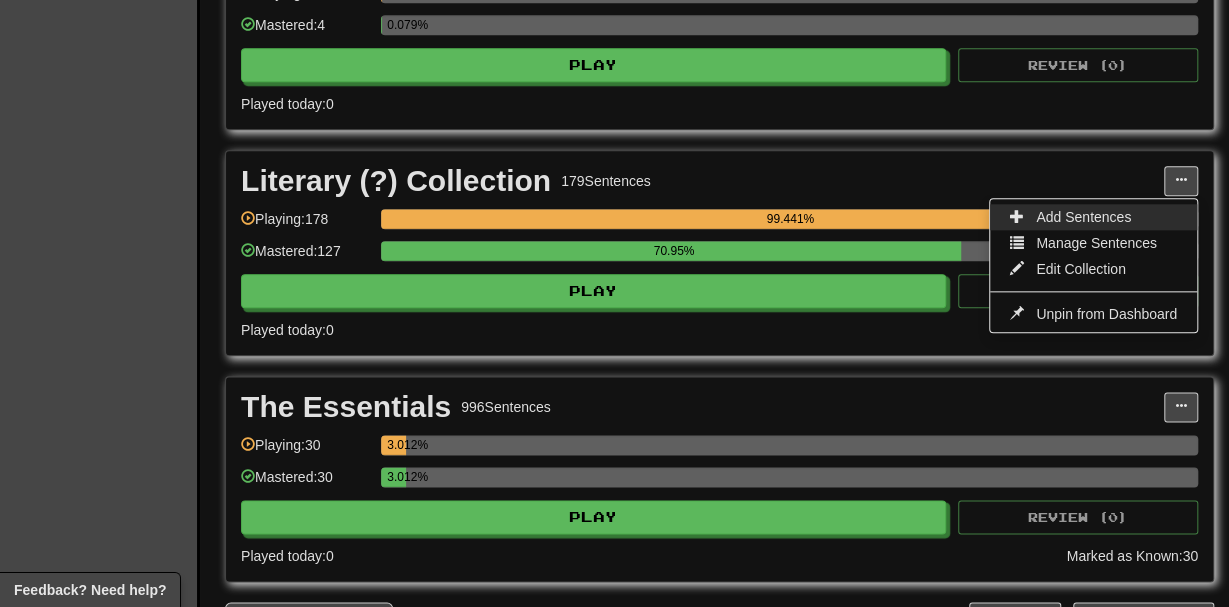 click on "Add Sentences" at bounding box center (1083, 218) 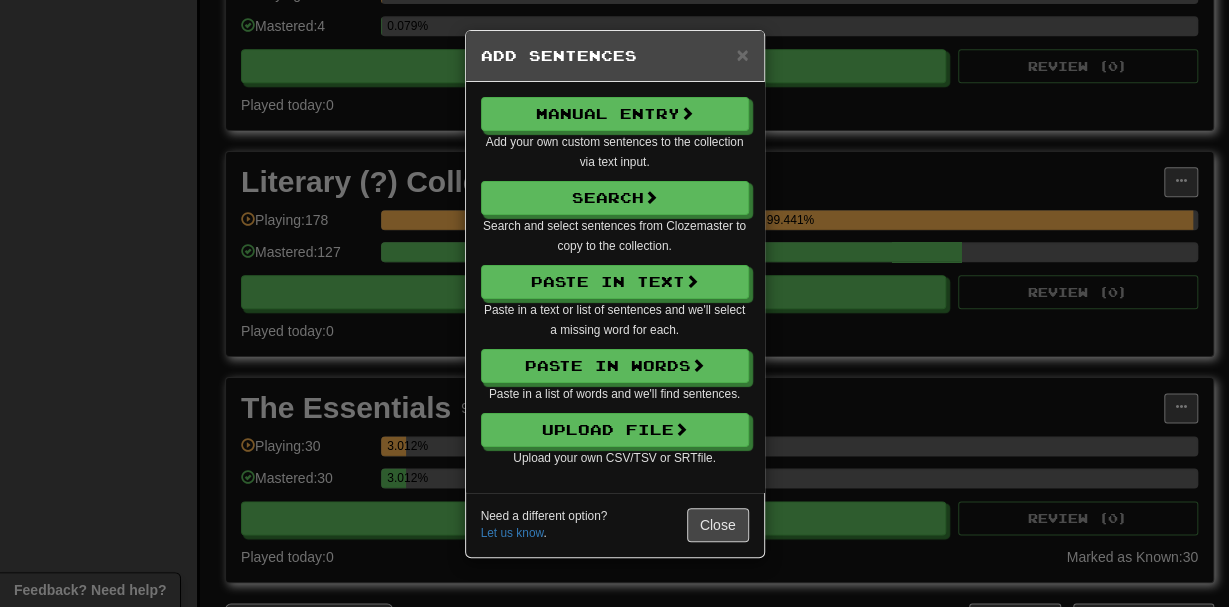 click on "Manual Entry  Add your own custom sentences to the collection via text input. Search  Search and select sentences from Clozemaster to copy to the collection. Paste in Text  Paste in a text or list of sentences and we'll select a missing word for each. Paste in Words  Paste in a list of words and we'll find sentences. Upload File  Upload your own CSV/TSV or SRT  file." at bounding box center (615, 287) 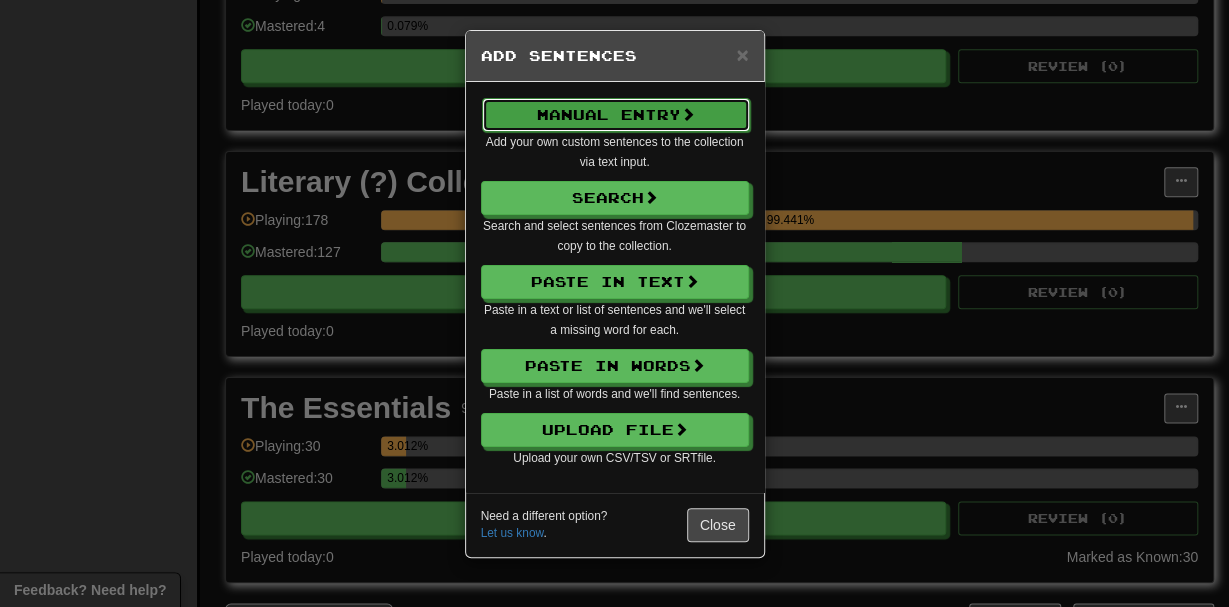 click on "Manual Entry" at bounding box center (616, 115) 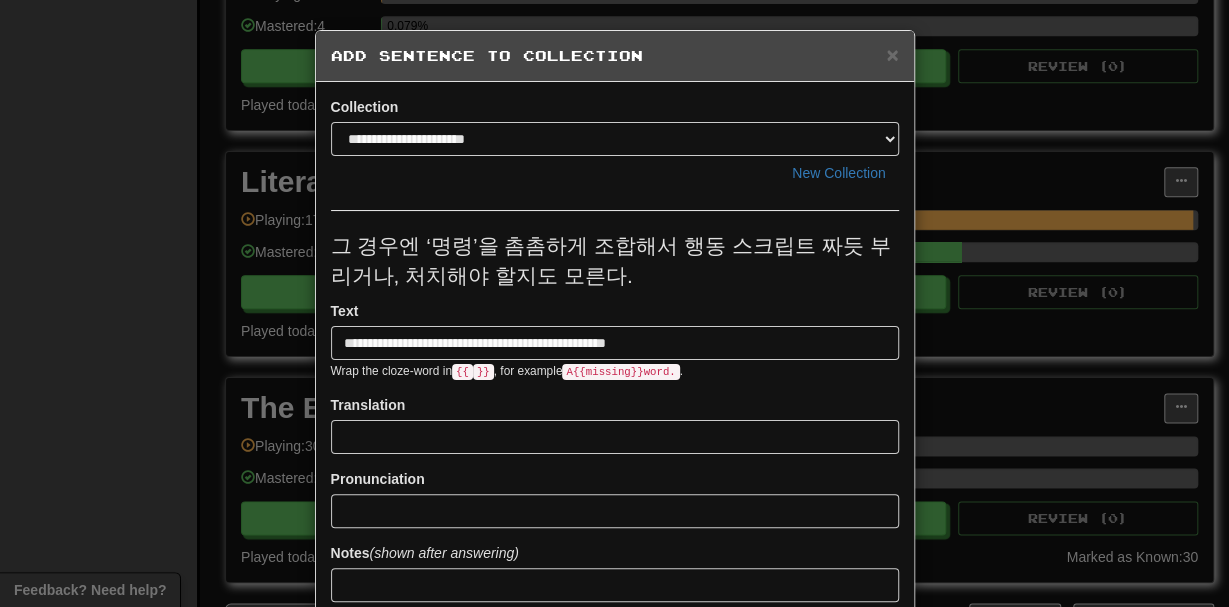 scroll, scrollTop: 0, scrollLeft: 31, axis: horizontal 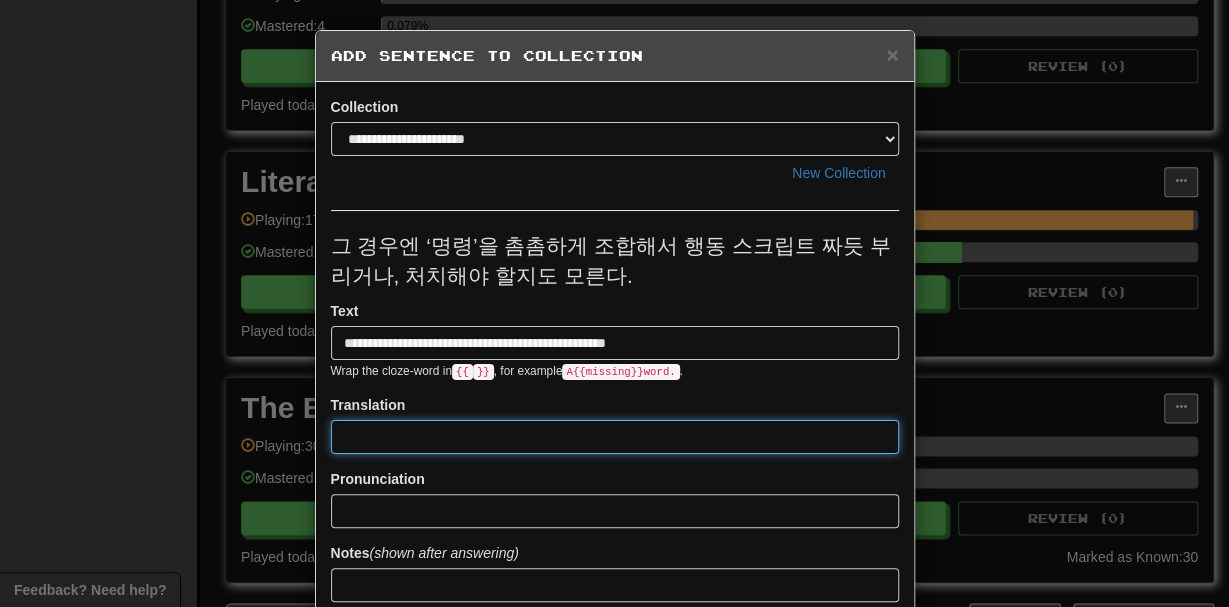 click at bounding box center (615, 437) 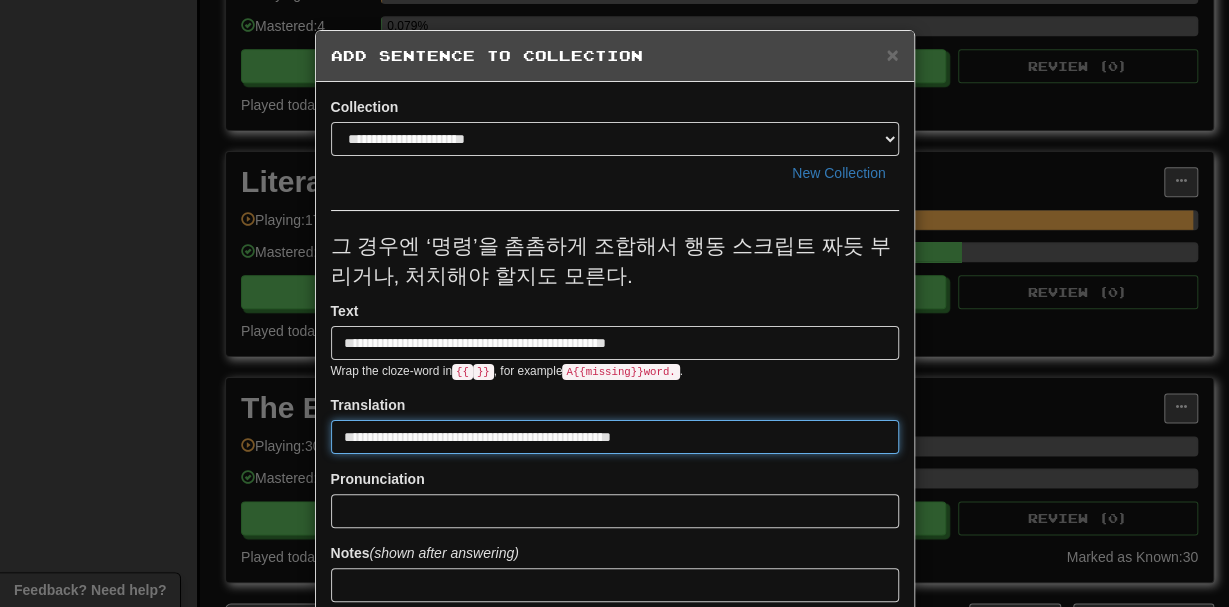 scroll, scrollTop: 0, scrollLeft: 198, axis: horizontal 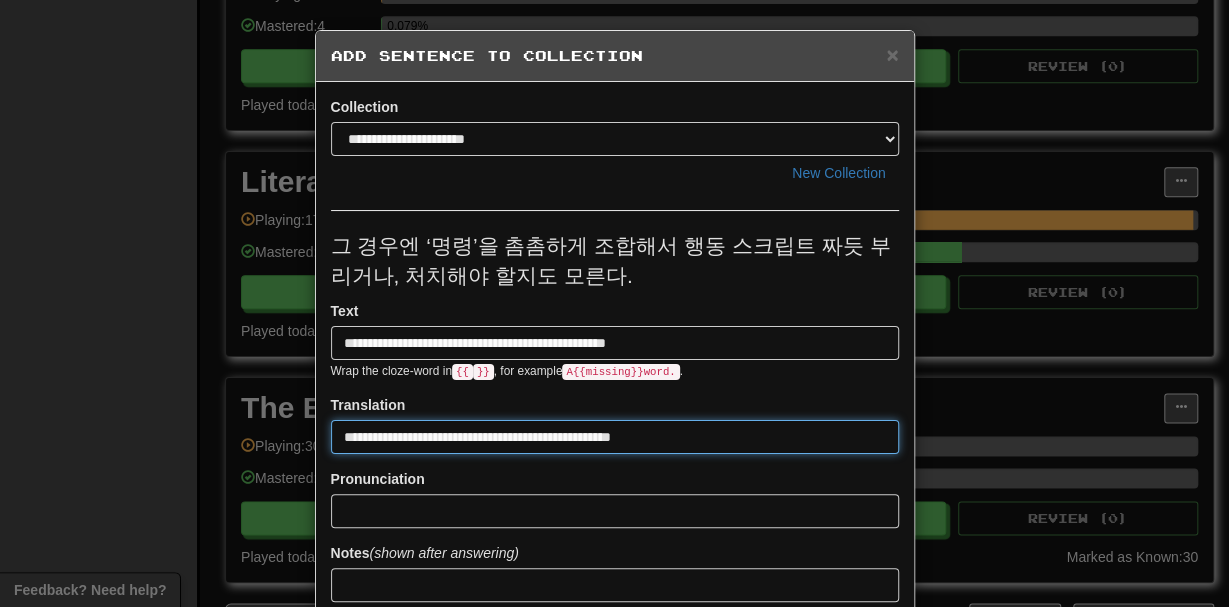 type on "**********" 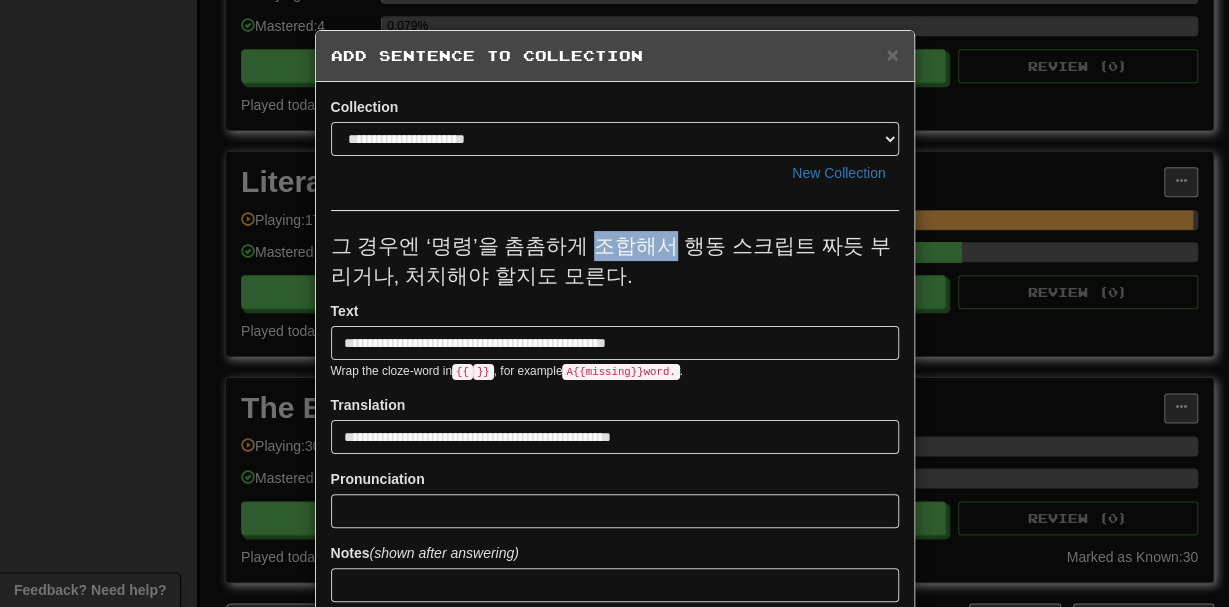 drag, startPoint x: 595, startPoint y: 239, endPoint x: 676, endPoint y: 243, distance: 81.09871 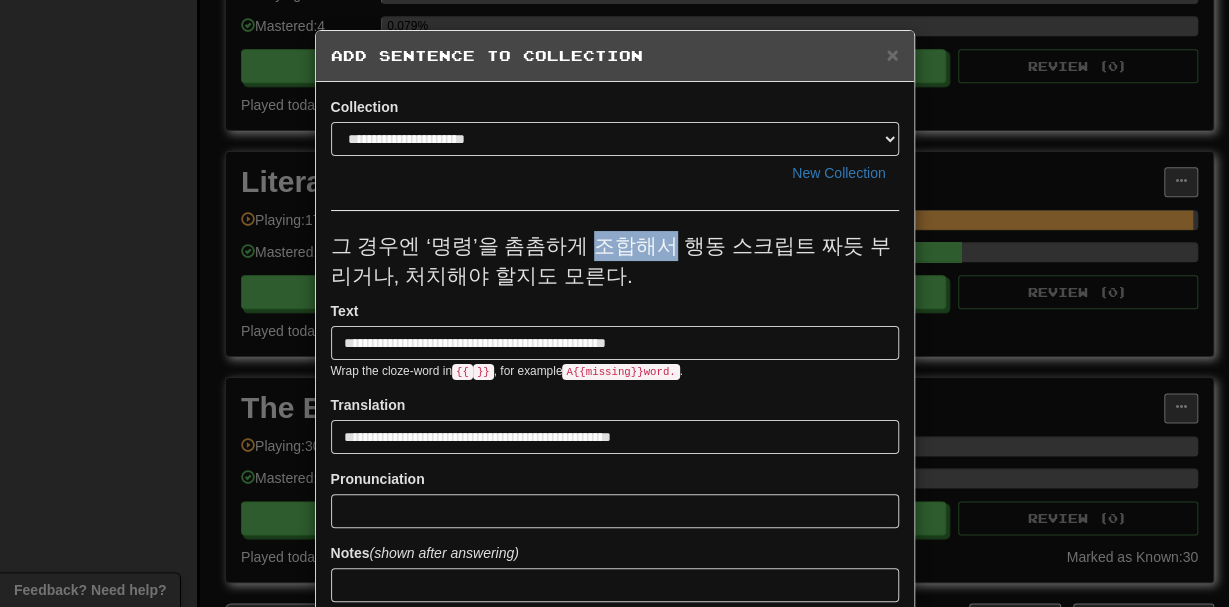 click on "그 경우엔 ‘명령’을 촘촘하게 조합해서 행동 스크립트 짜듯 부리거나, 처치해야 할지도 모른다." at bounding box center [615, 261] 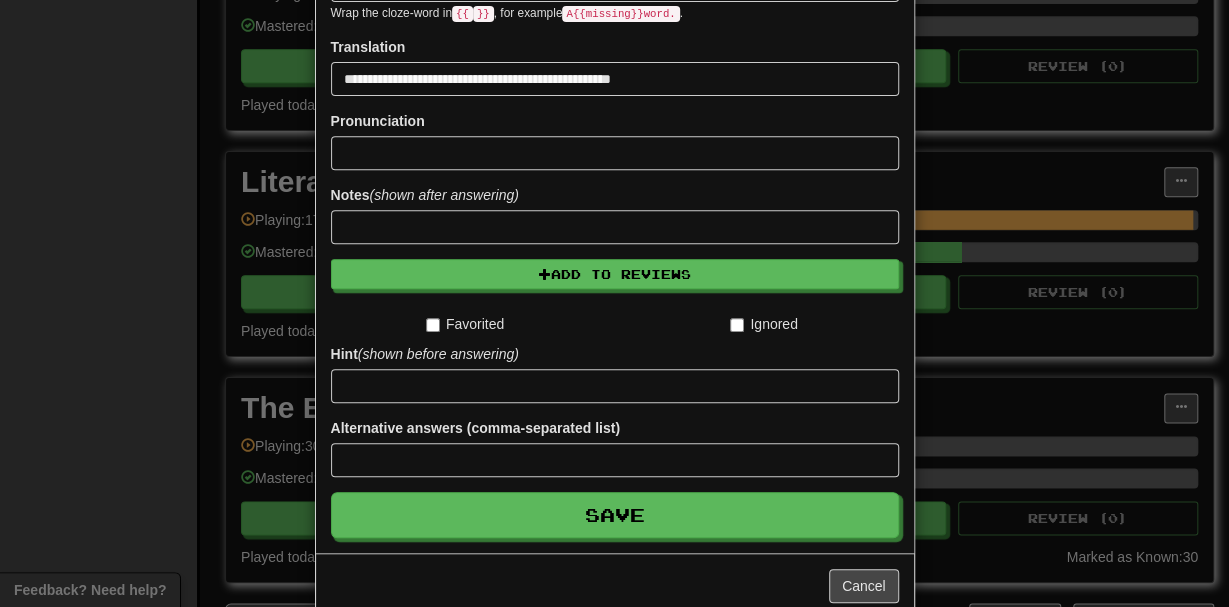 scroll, scrollTop: 362, scrollLeft: 0, axis: vertical 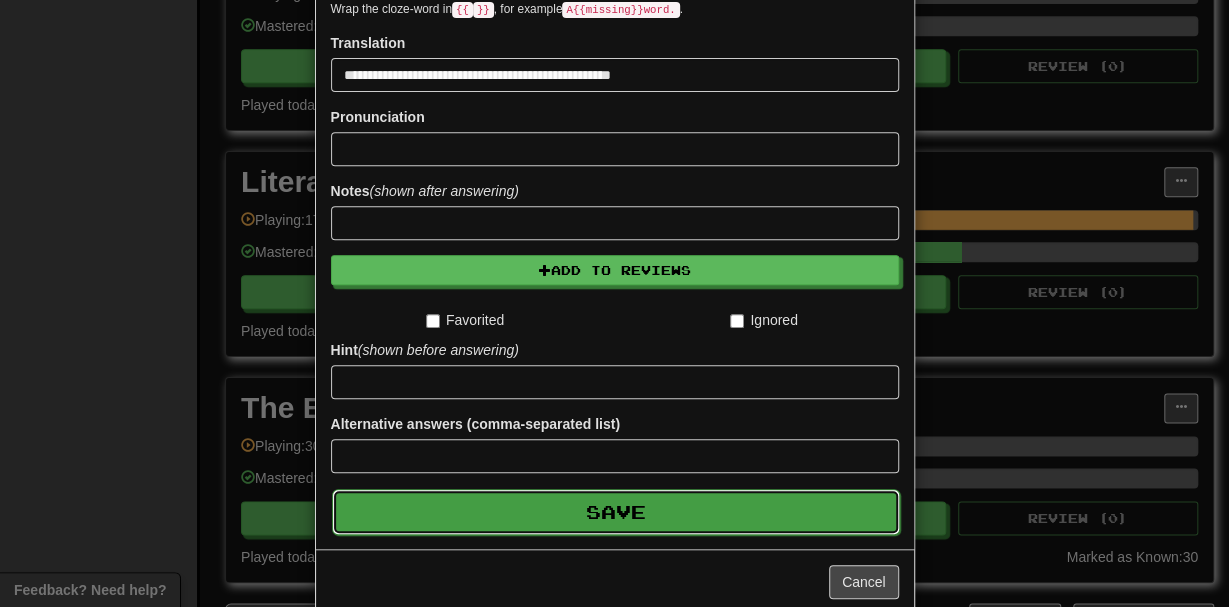 click on "Save" at bounding box center [616, 512] 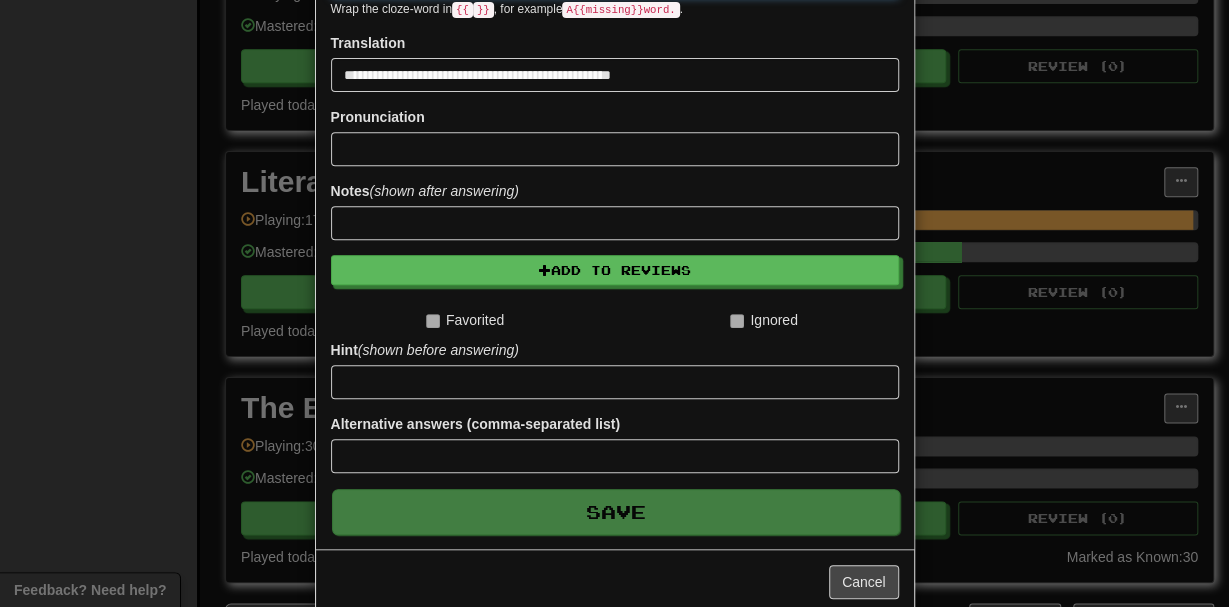 type 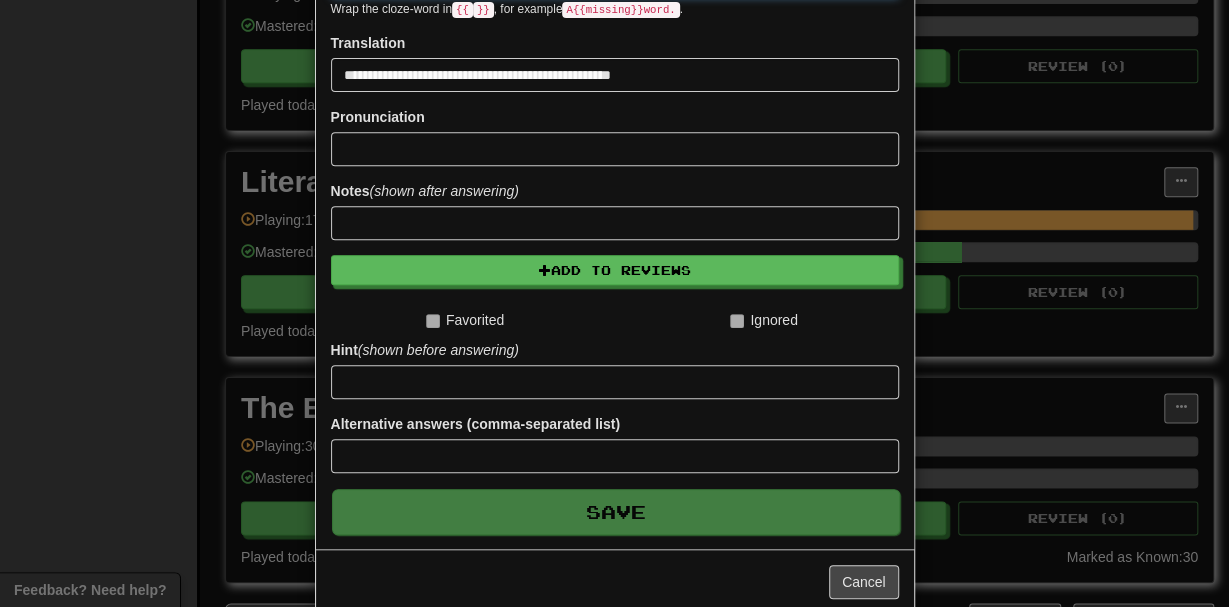 type 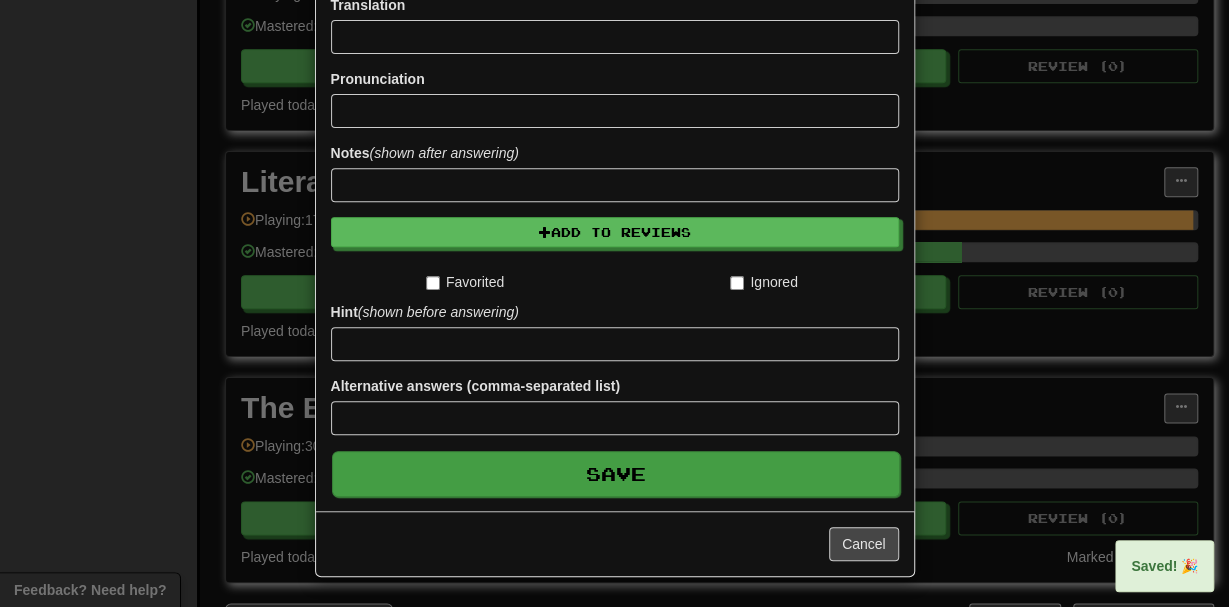scroll, scrollTop: 106, scrollLeft: 0, axis: vertical 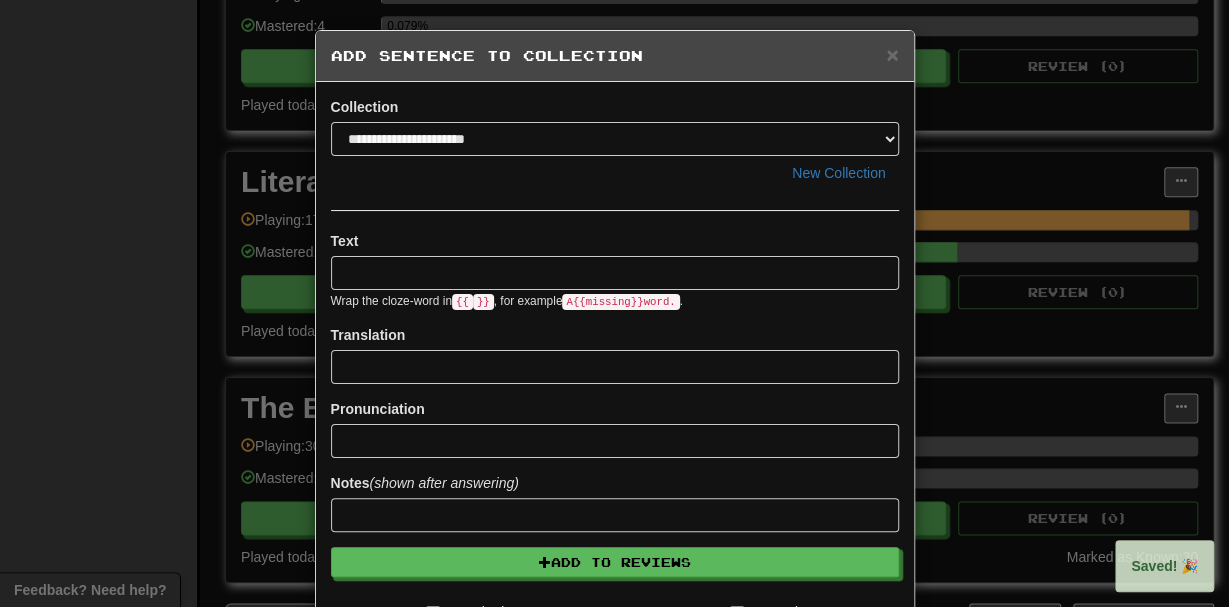 click on "**********" at bounding box center (614, 303) 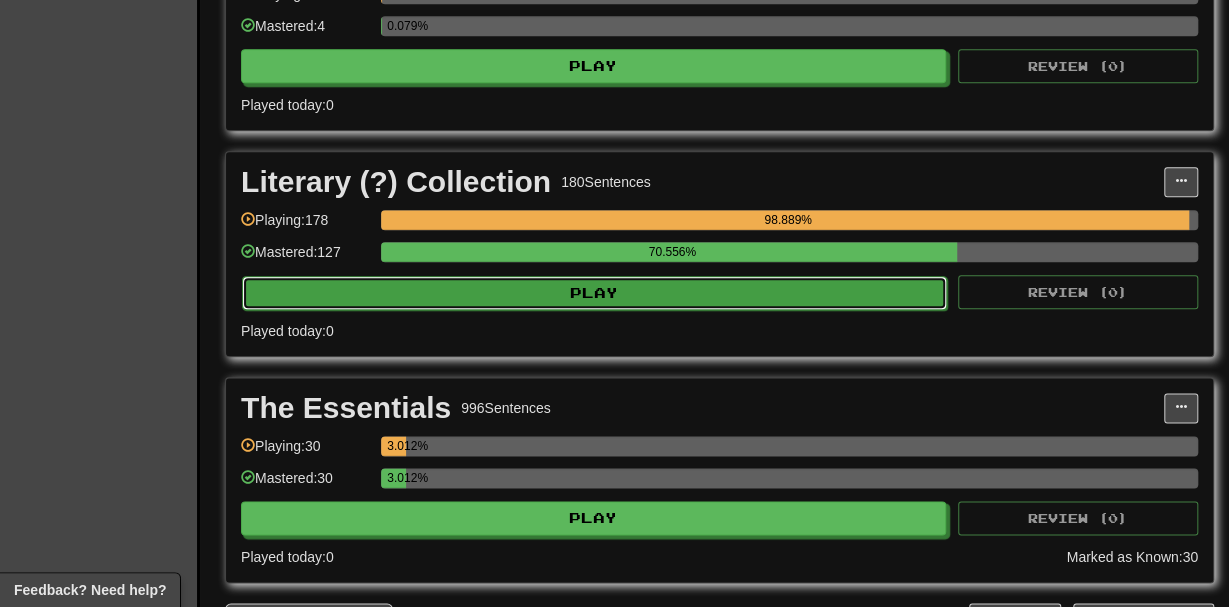 click on "Play" at bounding box center [594, 293] 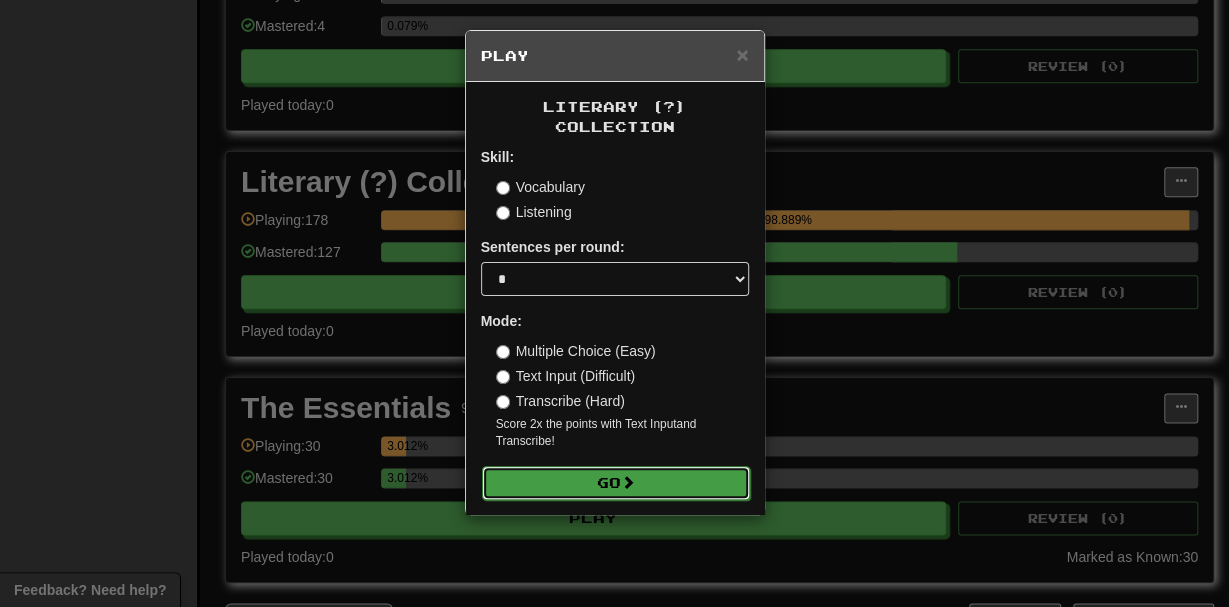 click on "Go" at bounding box center [616, 483] 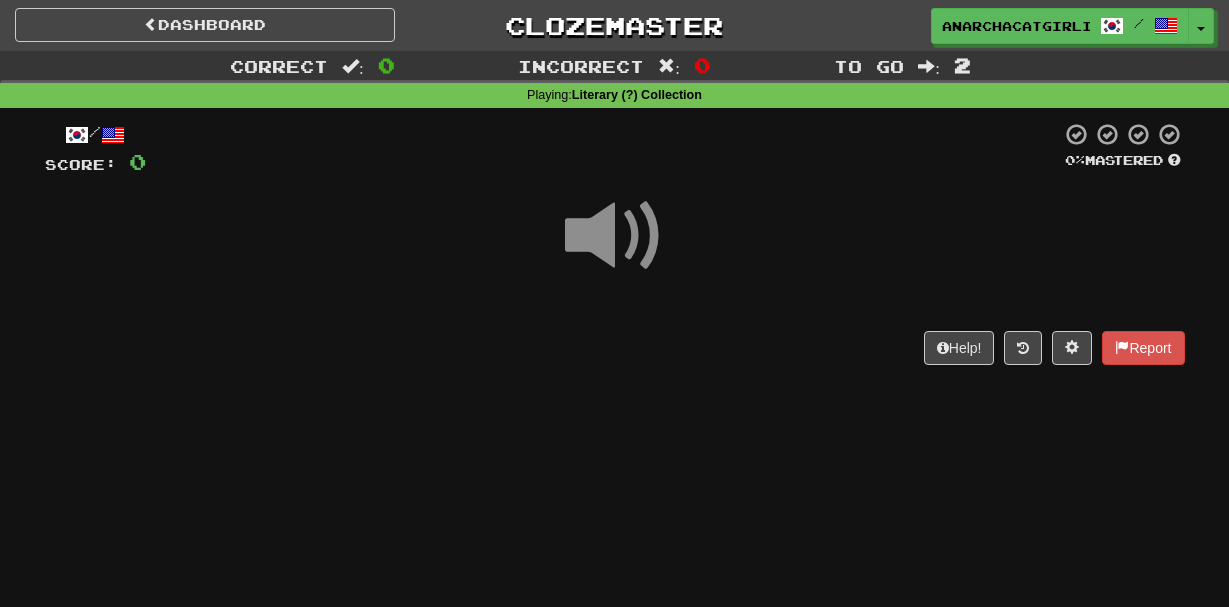 scroll, scrollTop: 0, scrollLeft: 0, axis: both 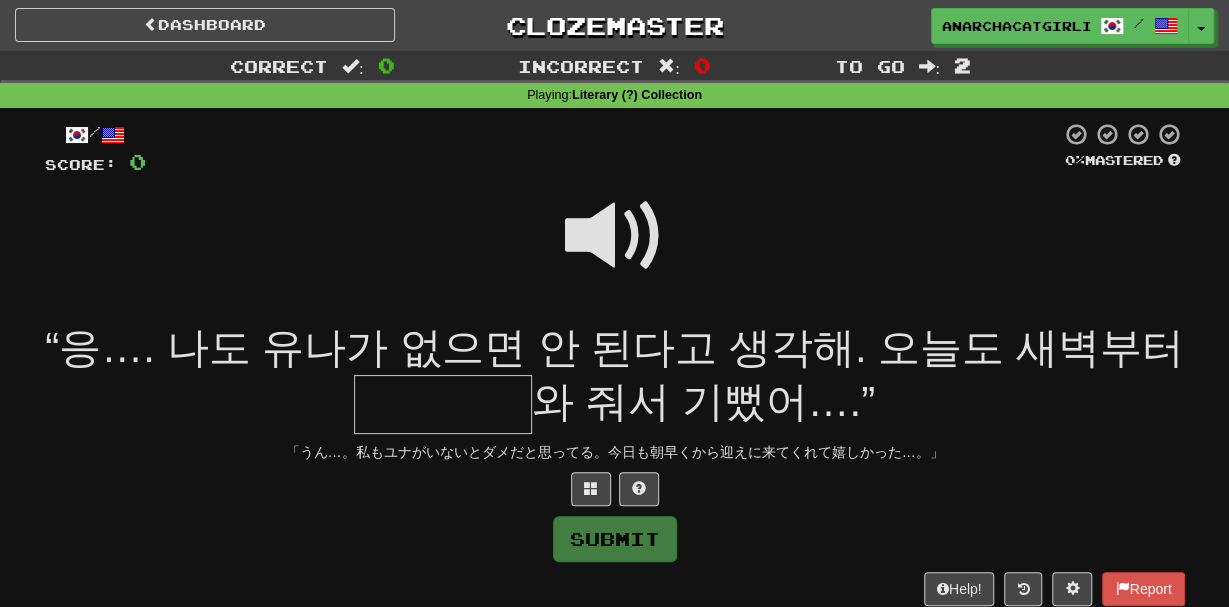 click at bounding box center (615, 236) 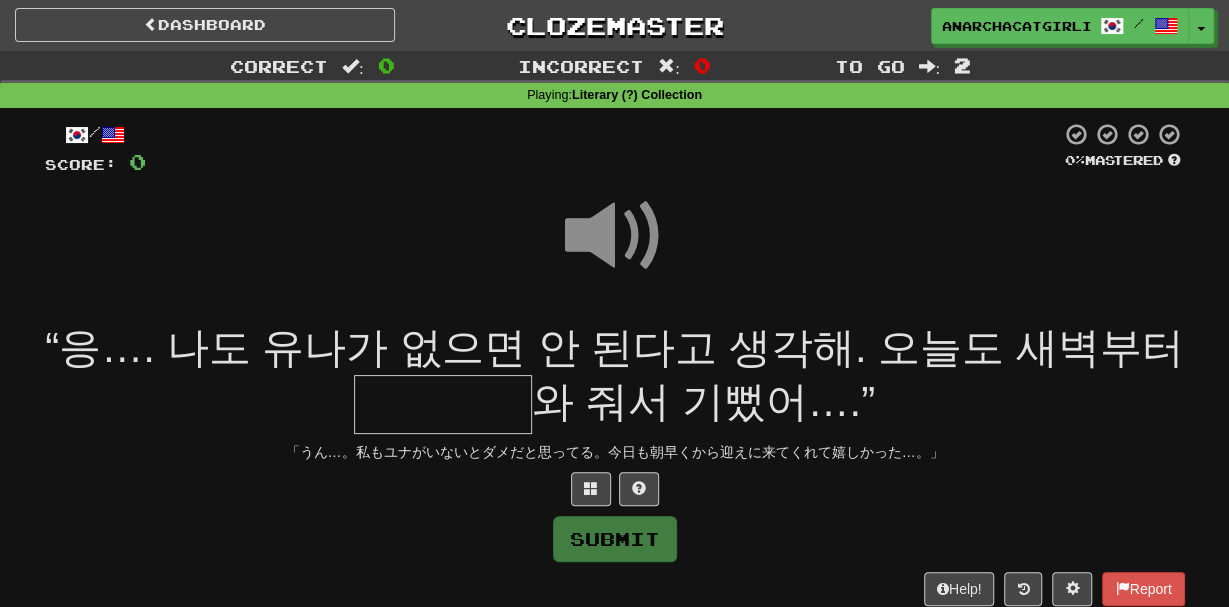 click at bounding box center (443, 404) 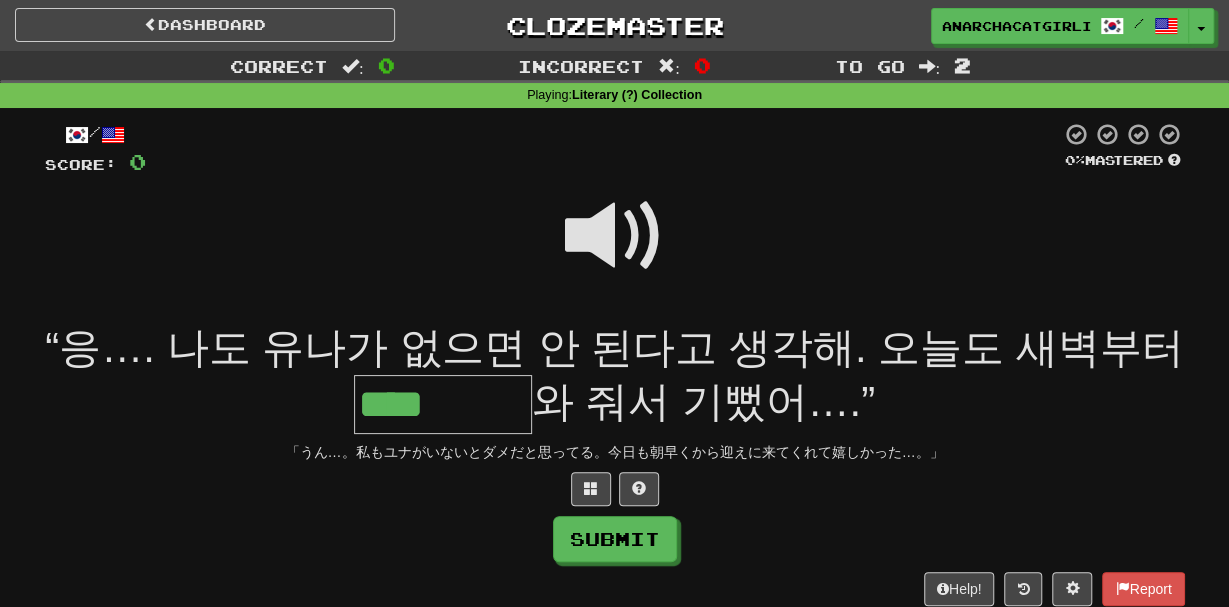 type on "****" 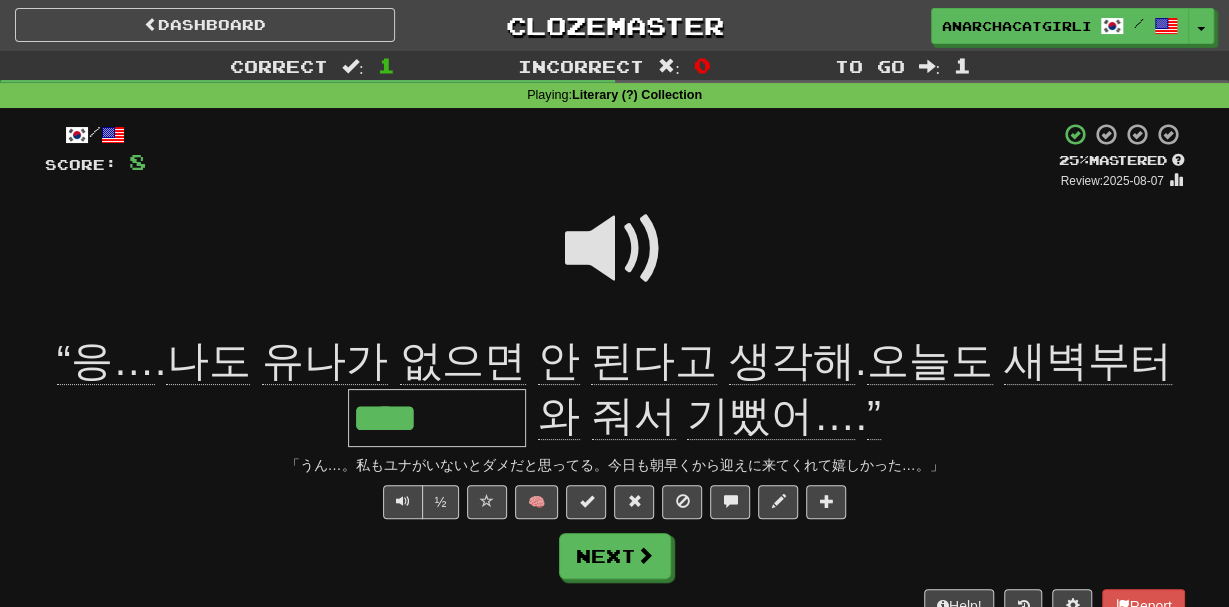 click at bounding box center (615, 262) 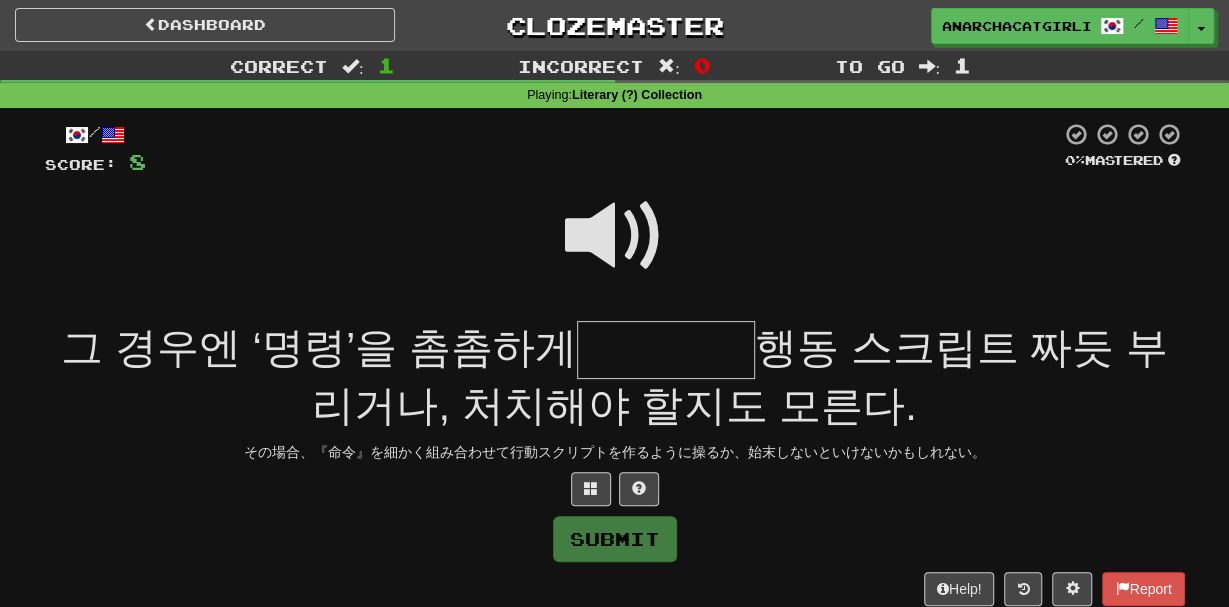 click at bounding box center [615, 236] 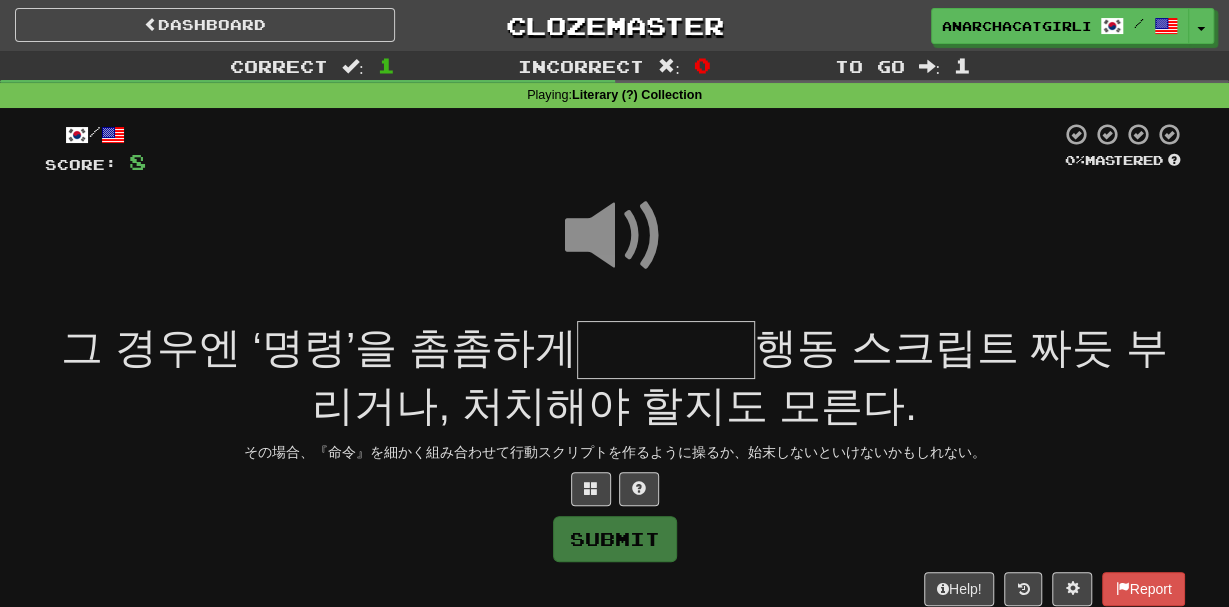 click at bounding box center [666, 350] 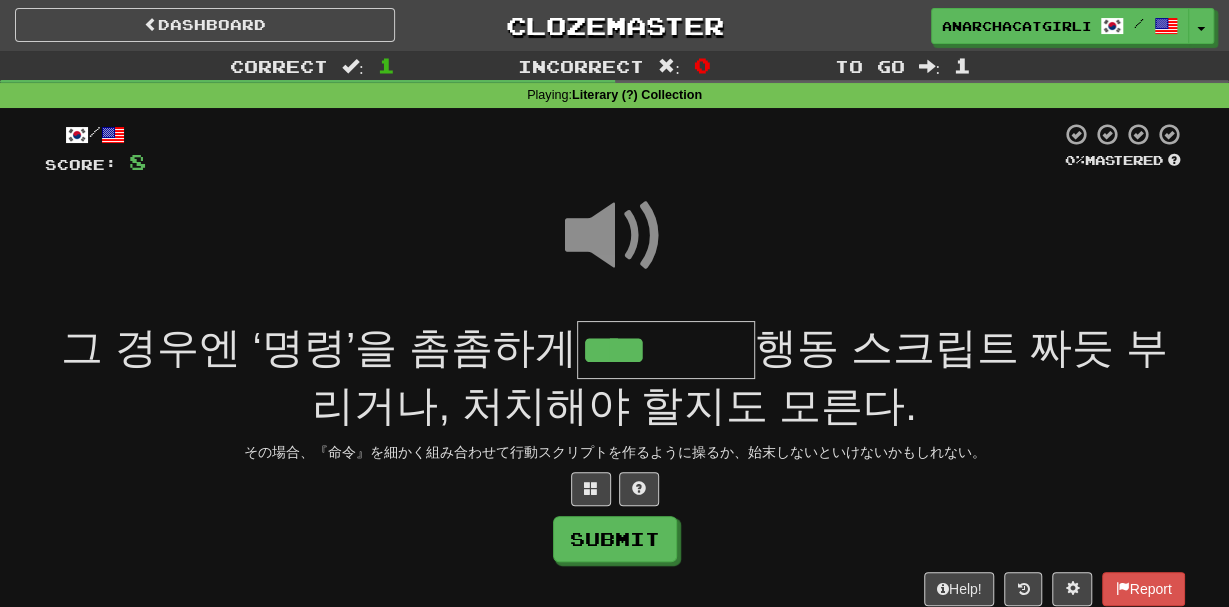 type on "****" 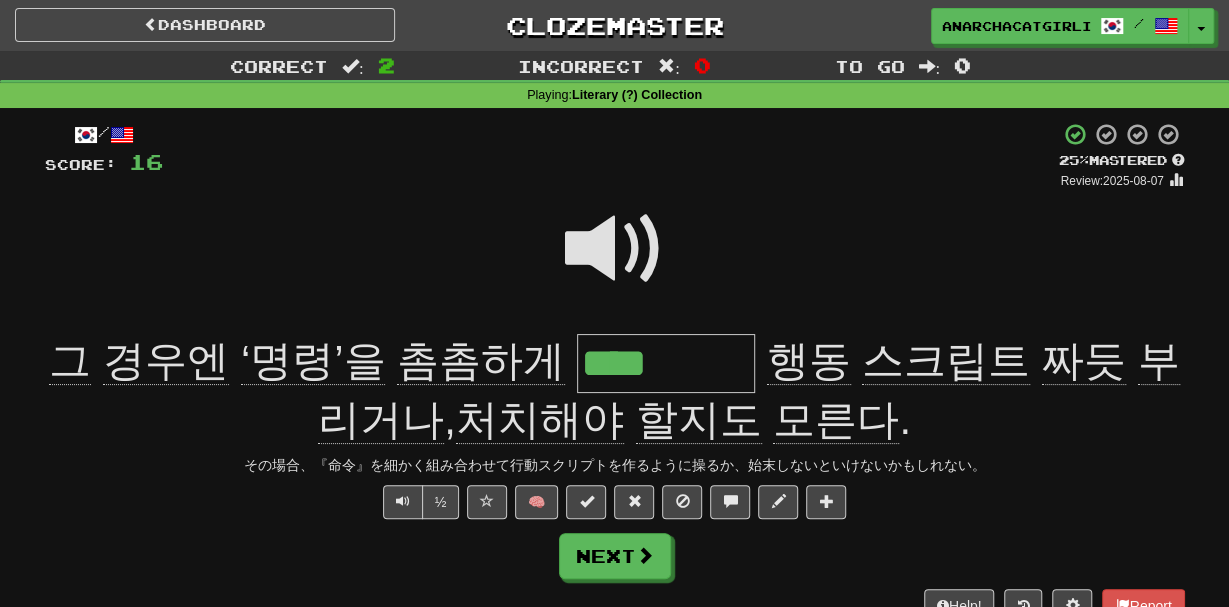 click on "/  Score:   16 + 8 25 %  Mastered Review:  2025-08-07 그   경우엔   ‘명령’을   촘촘하게   ****   행동   스크립트   짜듯   부리거나 ,  처치해야   할지도   모른다 . その場合、『命令』を細かく組み合わせて行動スクリプトを作るように操るか、始末しないといけないかもしれない。 ½ 🧠 Next  Help!  Report" at bounding box center [615, 372] 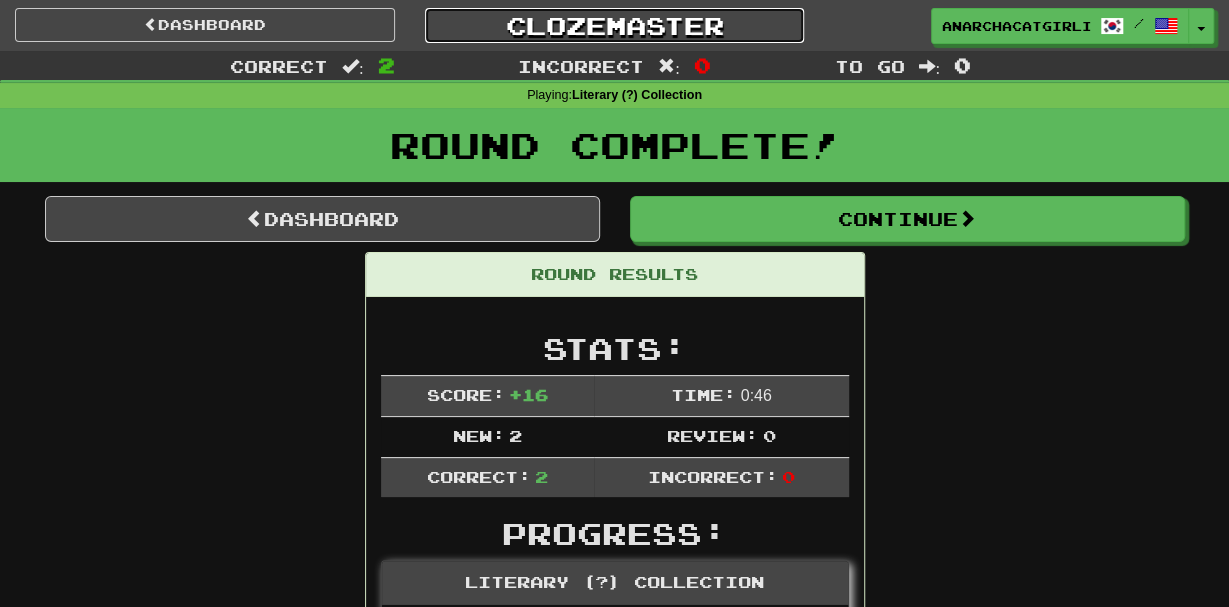 click on "Clozemaster" at bounding box center (615, 25) 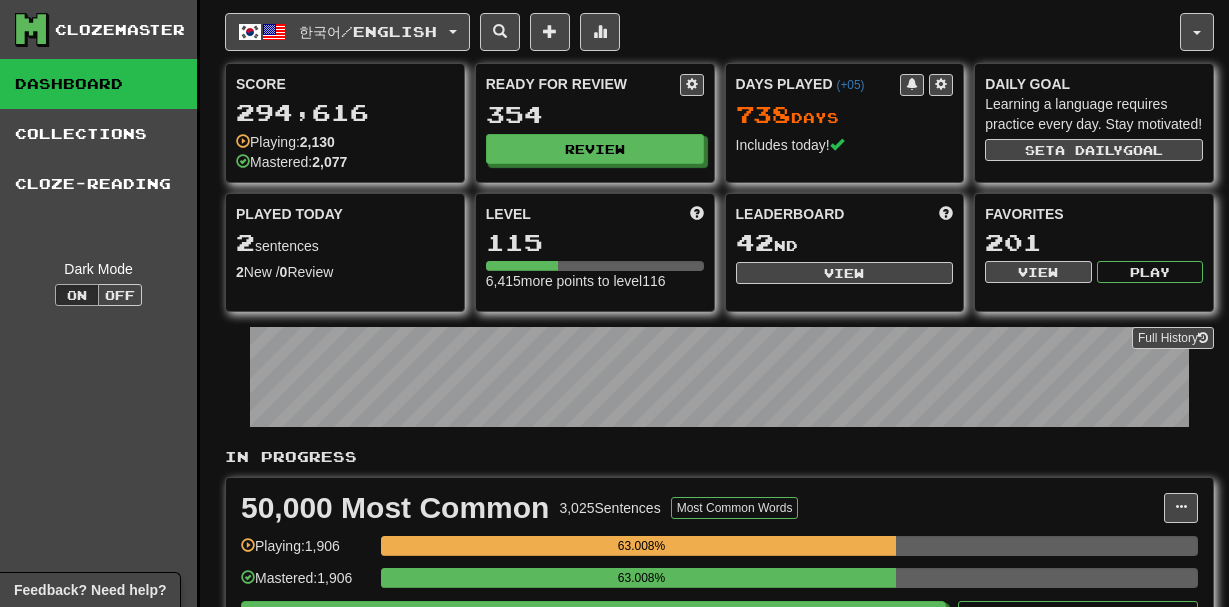 scroll, scrollTop: 0, scrollLeft: 0, axis: both 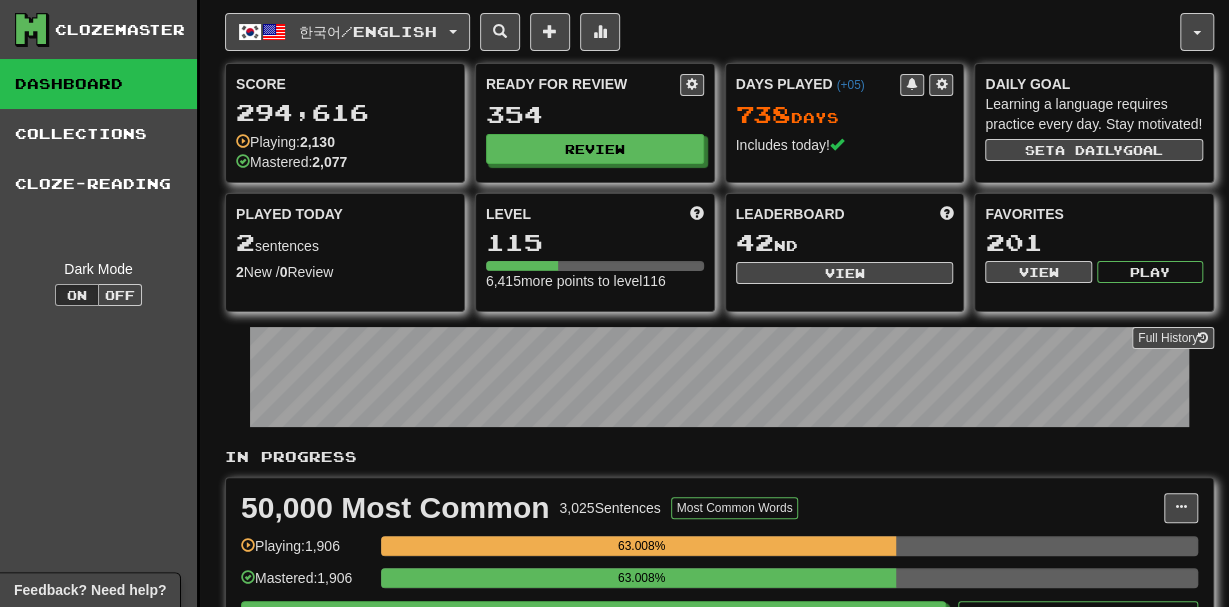 click on "Score [NUMBER]  Playing:  [NUMBER]  Mastered:  [NUMBER] Ready for Review [NUMBER]   Review Days Played   ( +05 ) [NUMBER]  Day s Includes today!  Daily Goal Learning a language requires practice every day. Stay motivated! Set  a daily  goal Played Today [NUMBER]  sentences [NUMBER]  New /  [NUMBER]  Review Full History  Level [NUMBER] [NUMBER]  more points to level  [NUMBER] Leaderboard [NUMBER] nd View Favorites [NUMBER] View Play" at bounding box center [719, 187] 